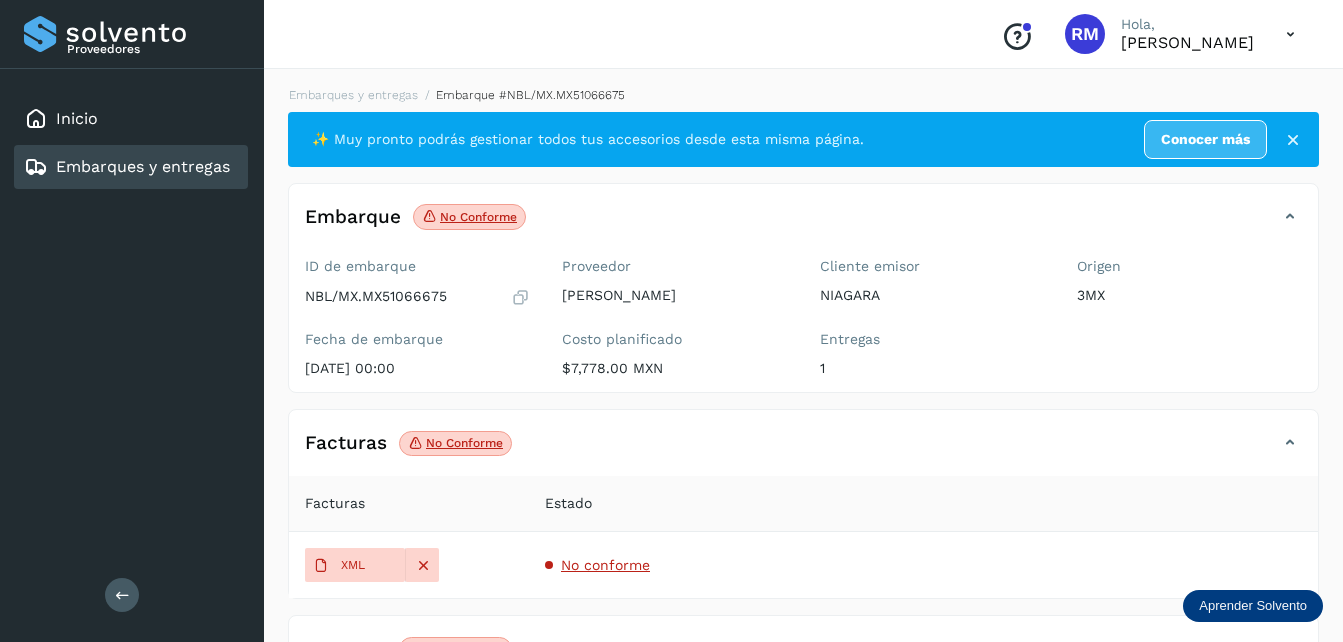 scroll, scrollTop: 427, scrollLeft: 0, axis: vertical 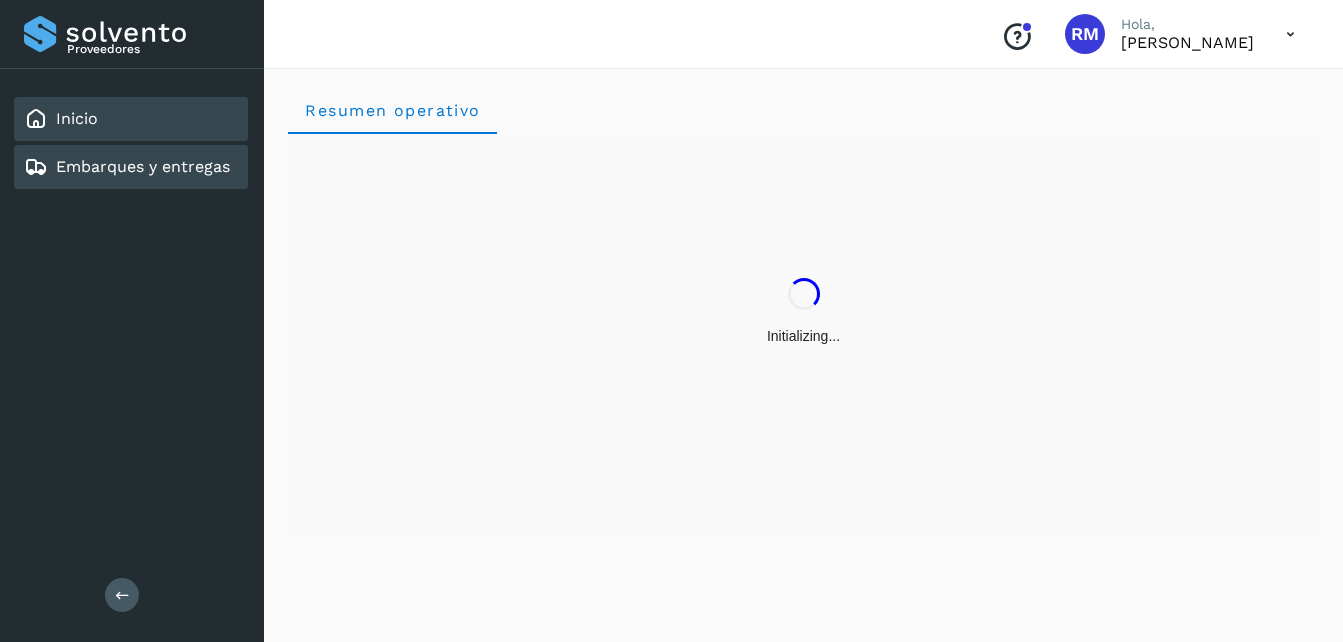 click on "Embarques y entregas" at bounding box center [143, 166] 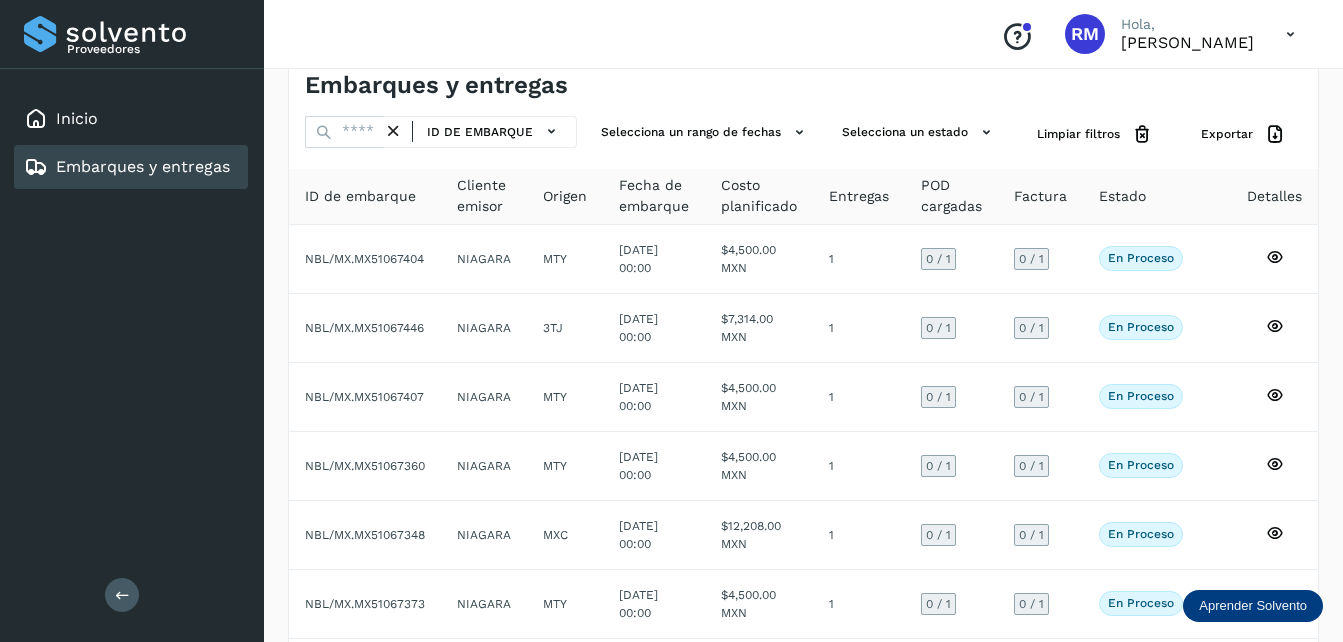 scroll, scrollTop: 0, scrollLeft: 0, axis: both 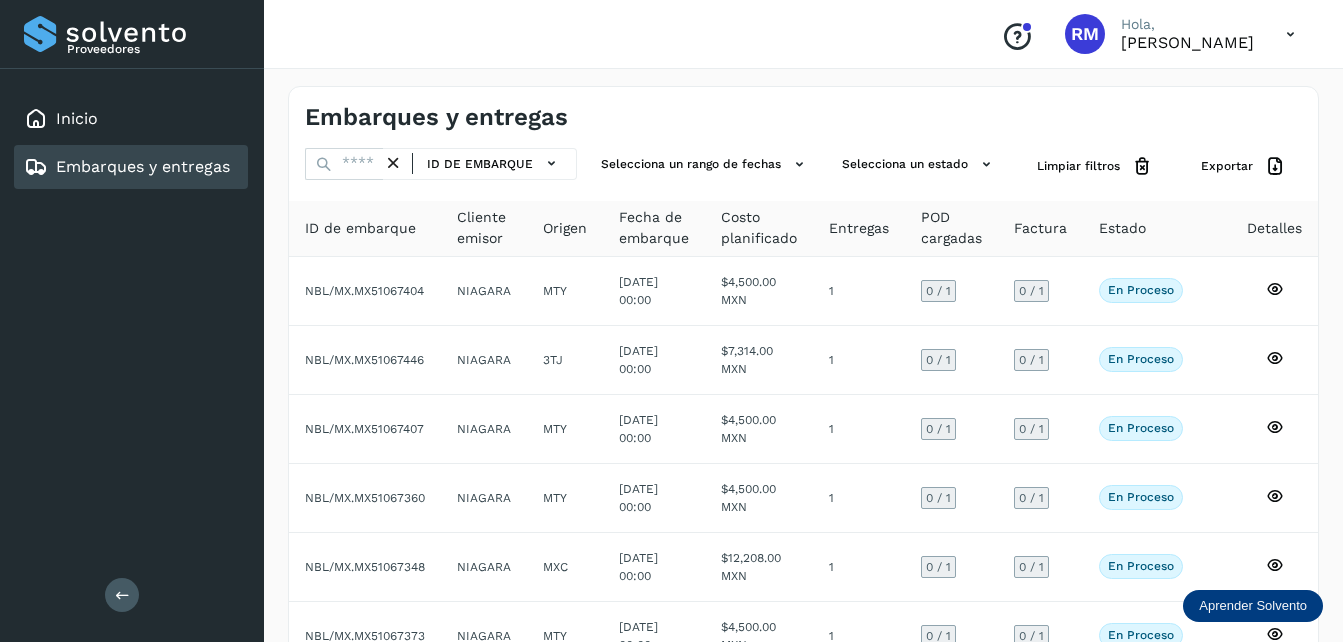 click on "Estado" at bounding box center [1122, 228] 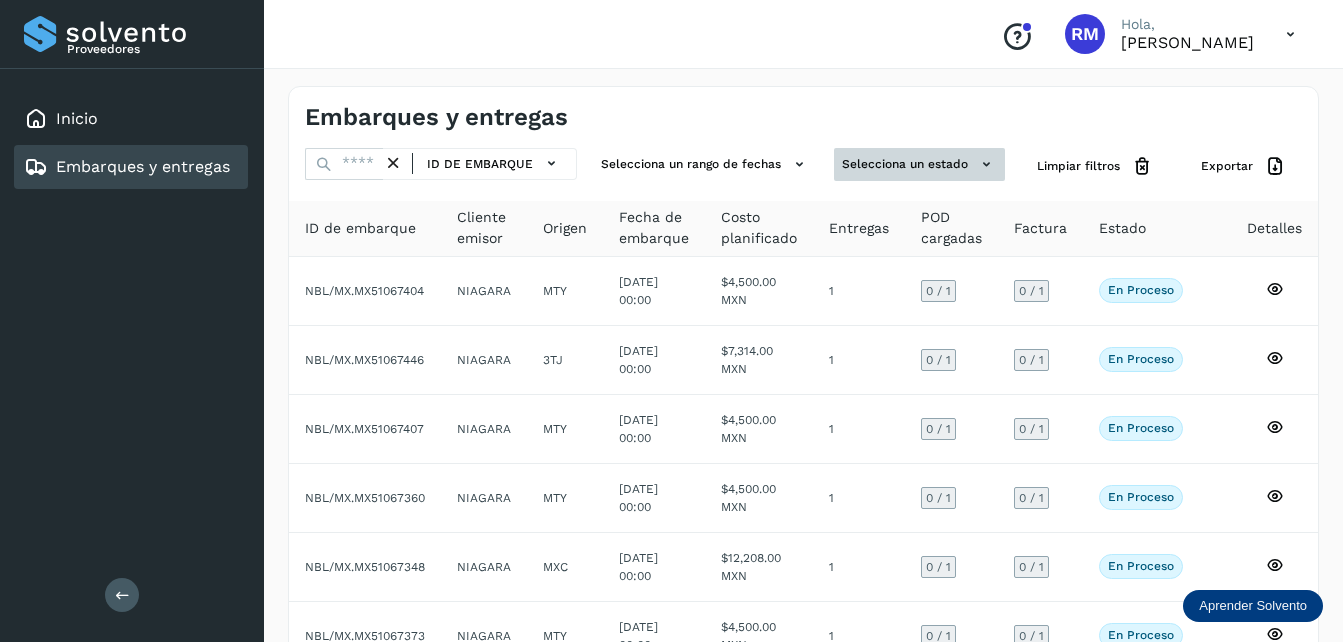 click 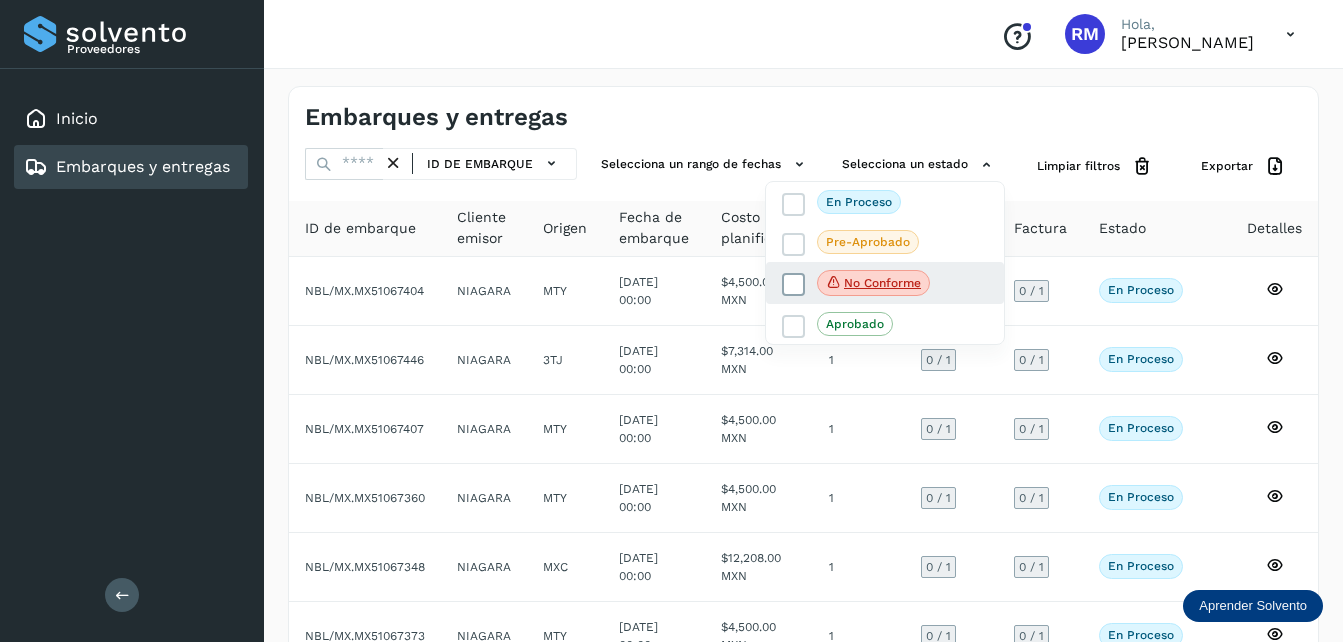 click at bounding box center (794, 285) 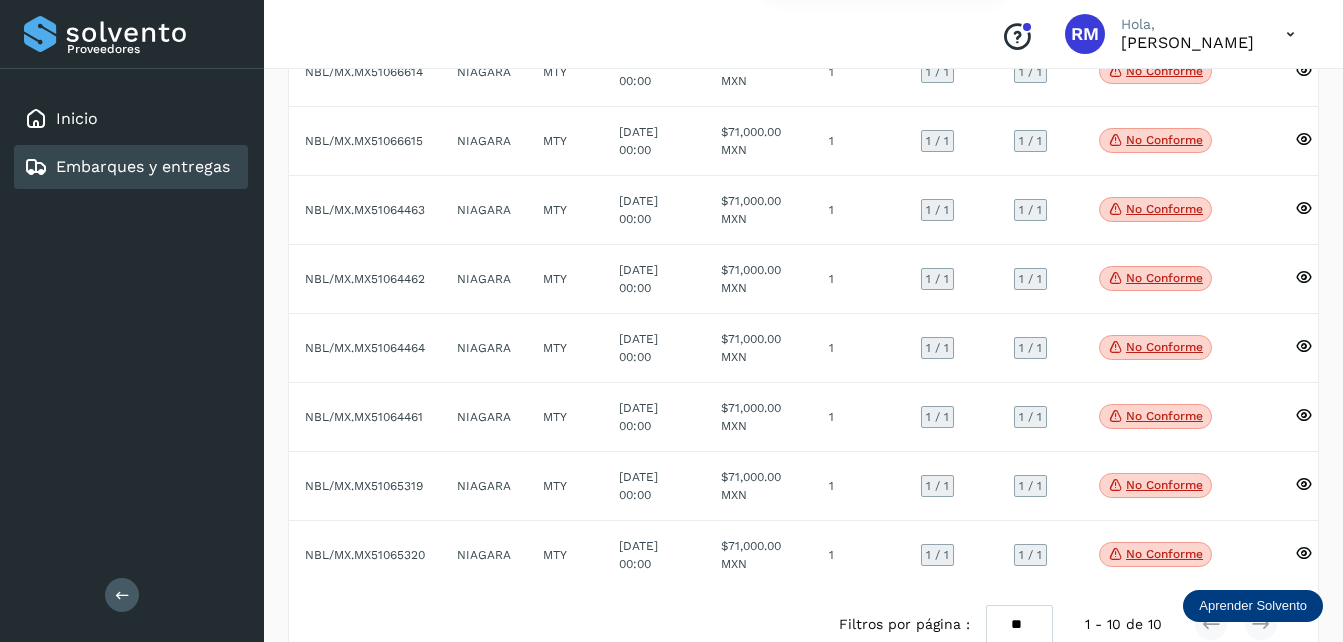 scroll, scrollTop: 415, scrollLeft: 0, axis: vertical 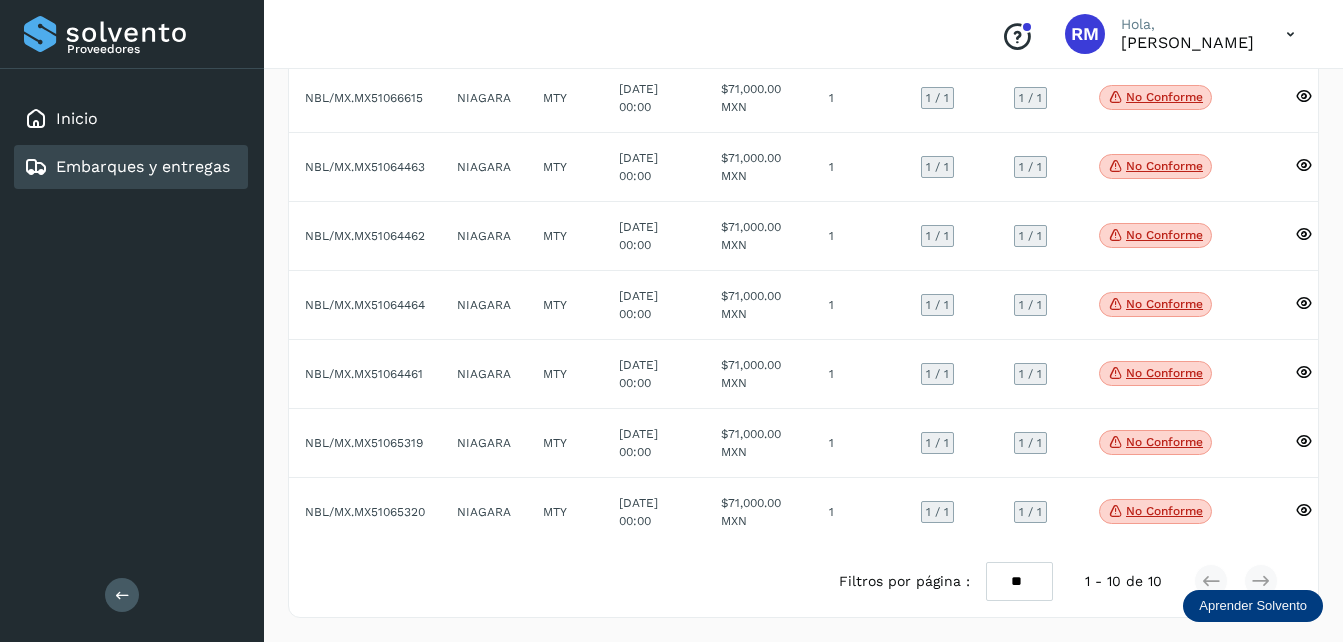 click at bounding box center [671, 321] 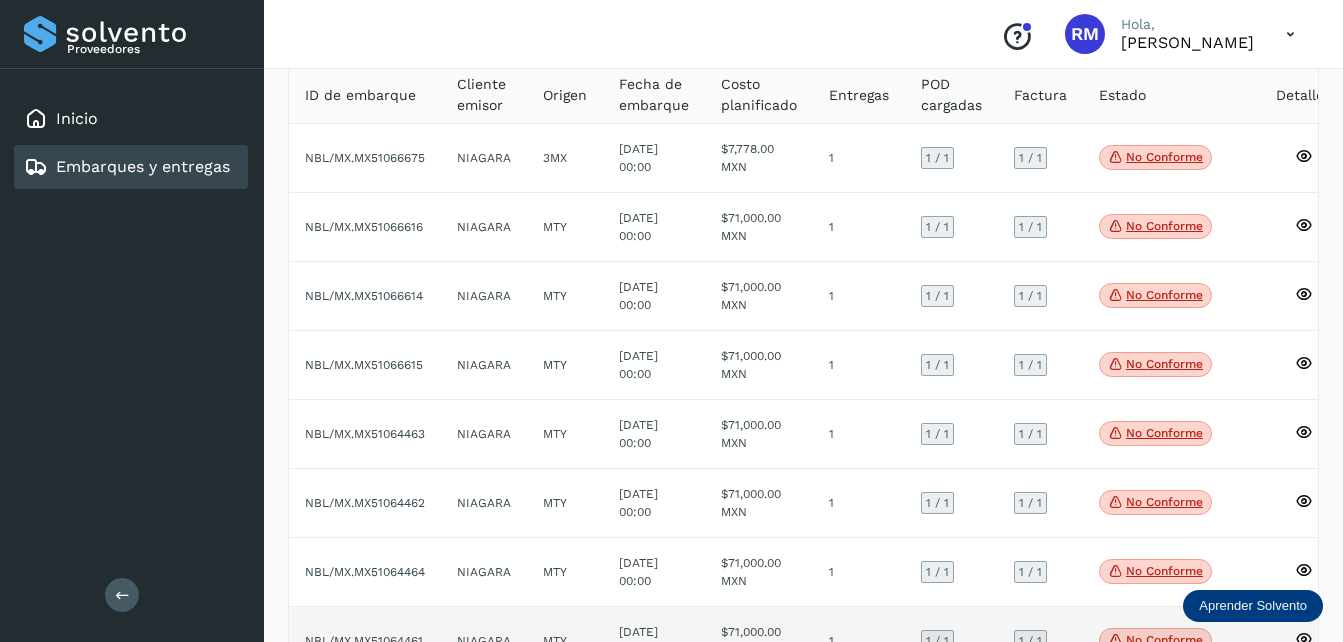scroll, scrollTop: 15, scrollLeft: 0, axis: vertical 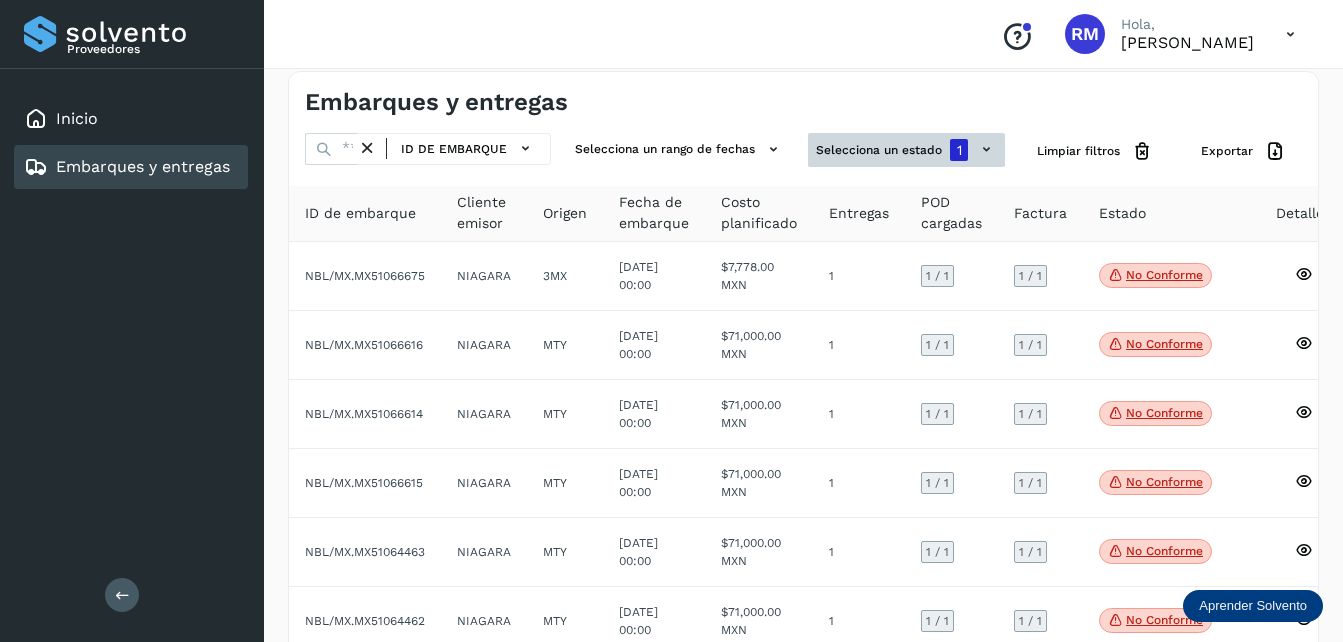 click 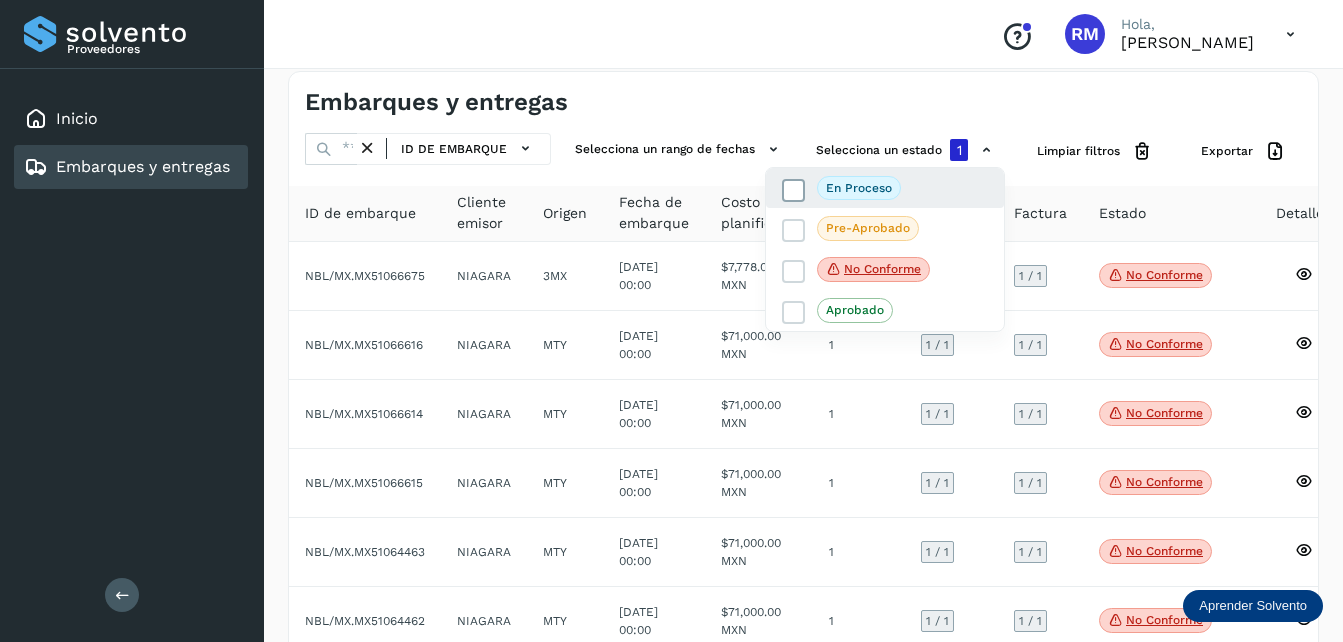 click at bounding box center [794, 190] 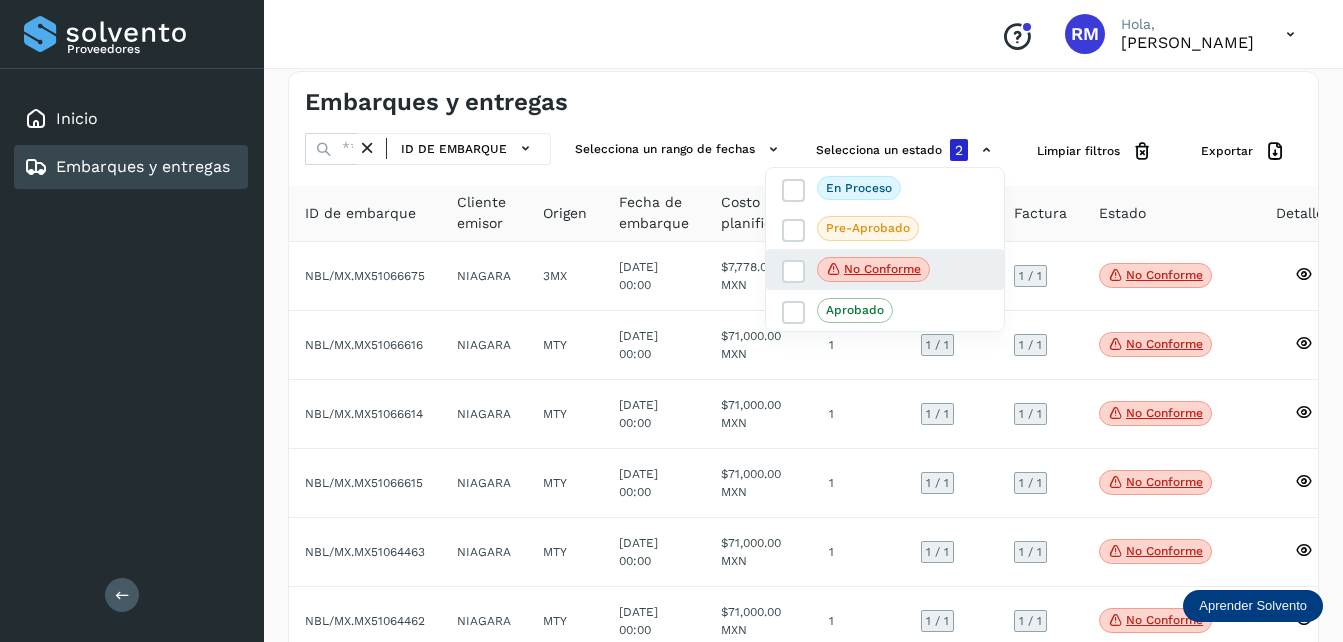 select on "**" 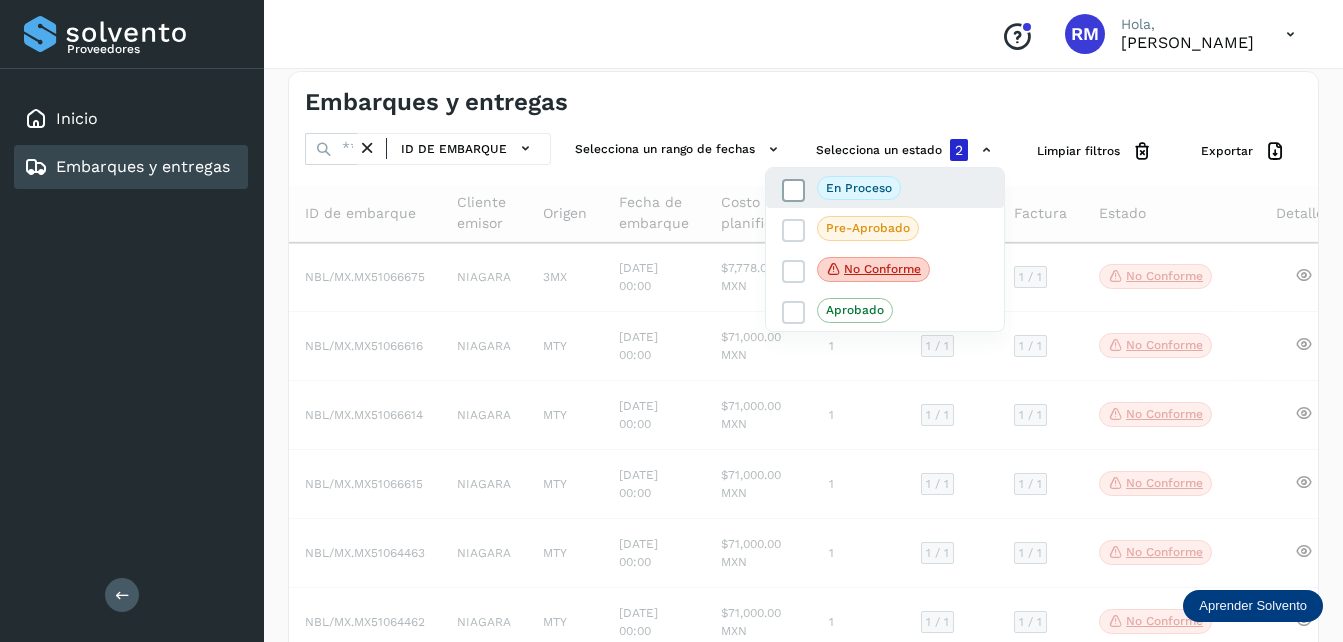click at bounding box center (794, 190) 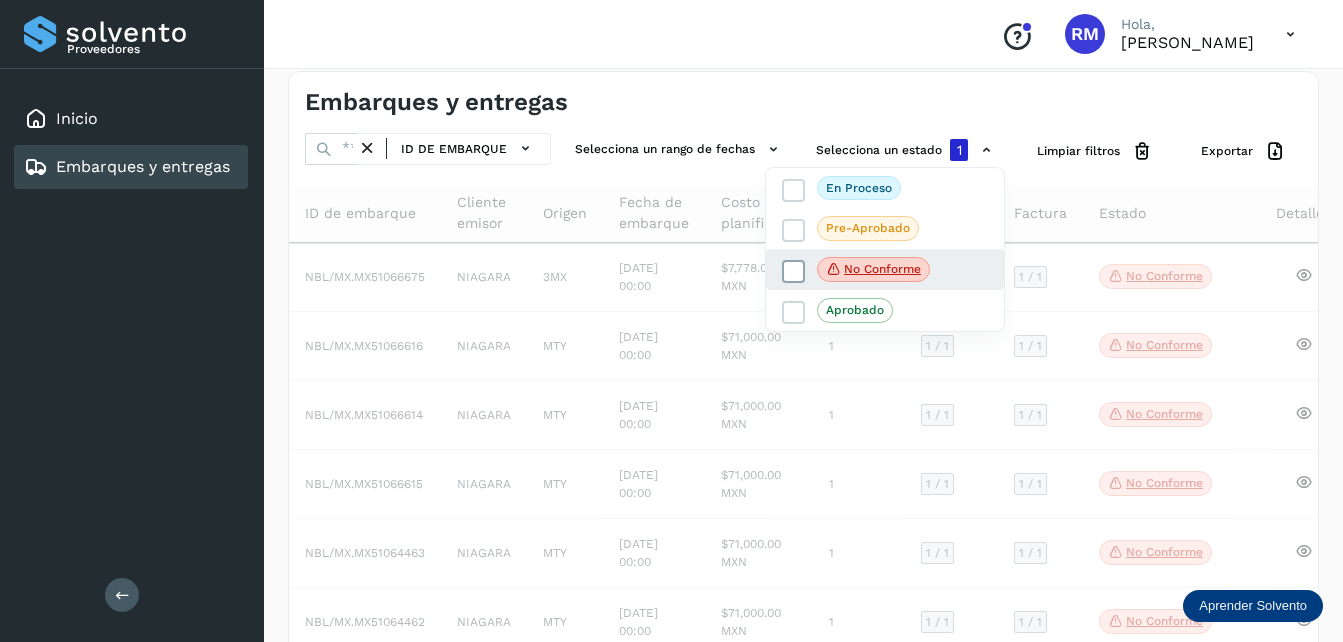 click at bounding box center [794, 271] 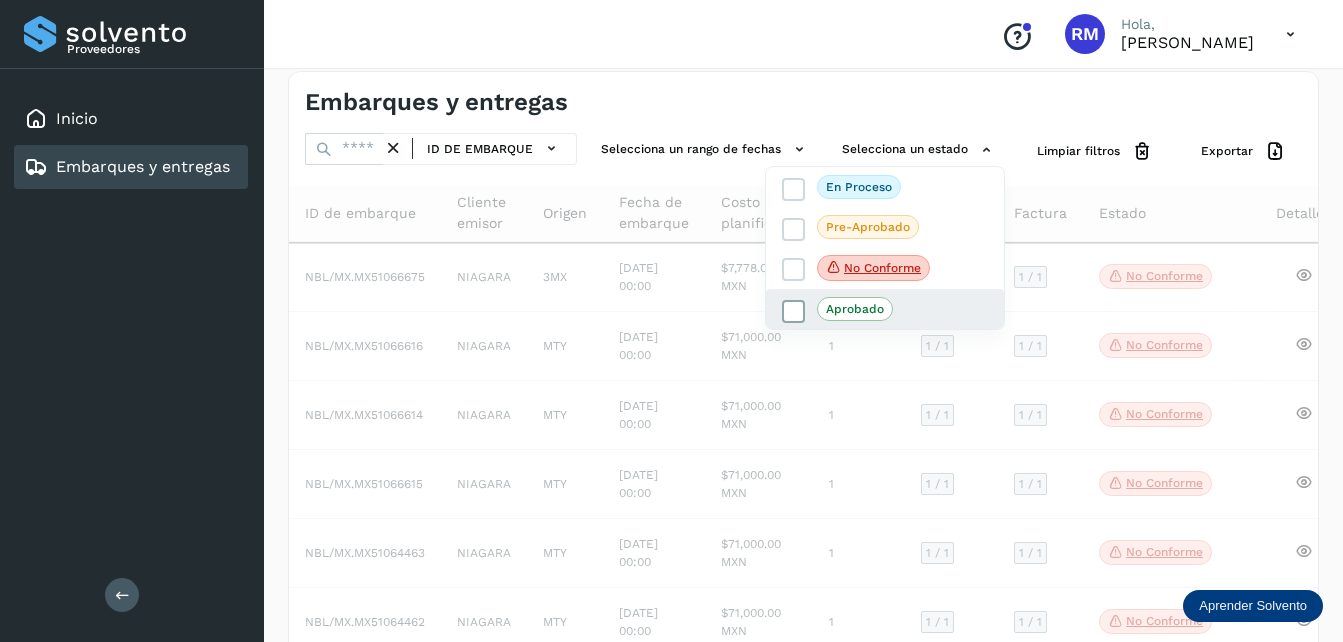 click at bounding box center [794, 312] 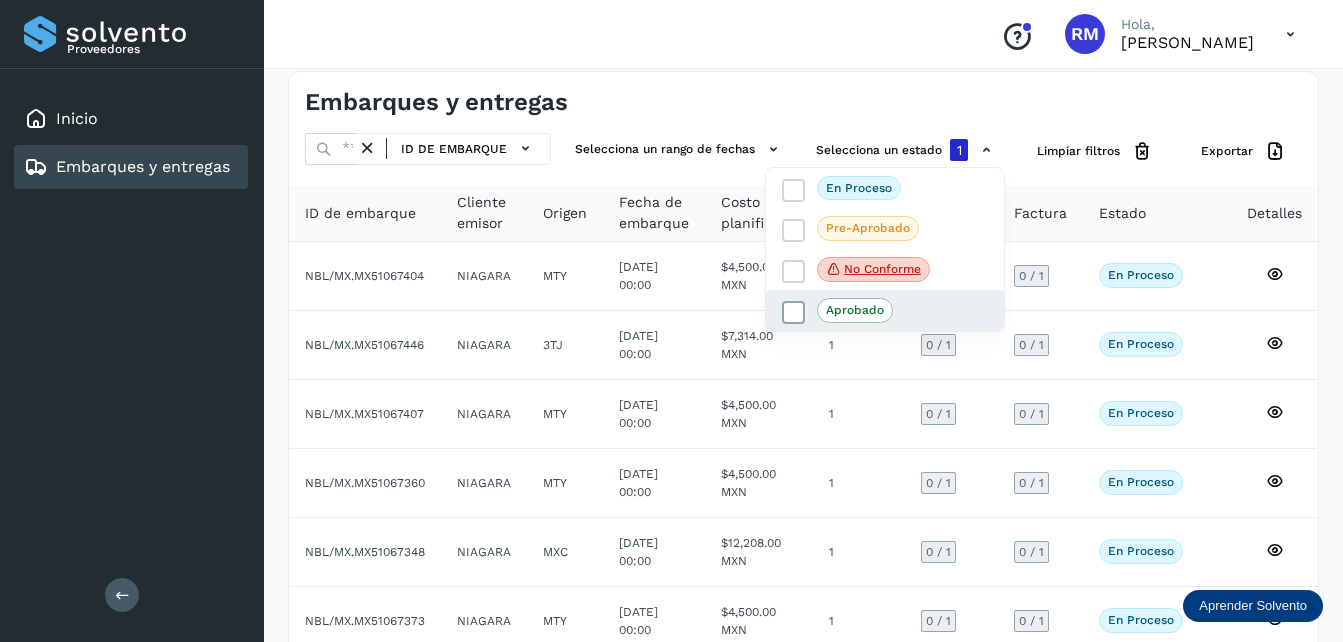 click on "Aprobado" 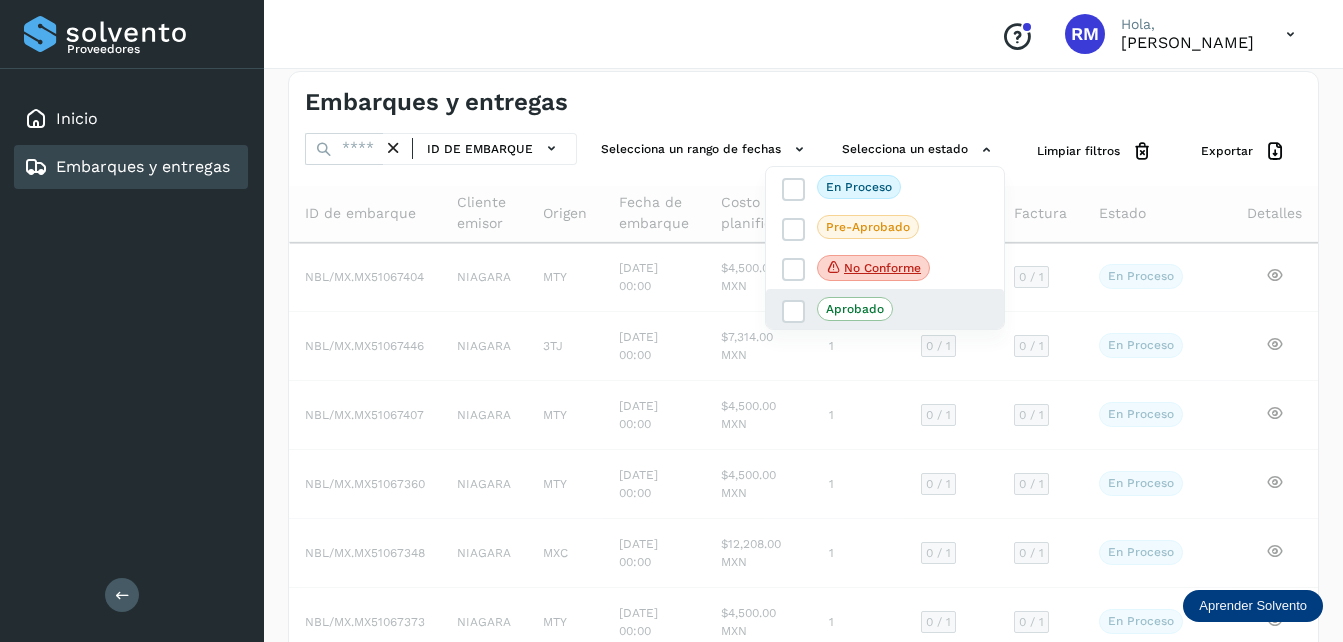 click on "Aprobado" 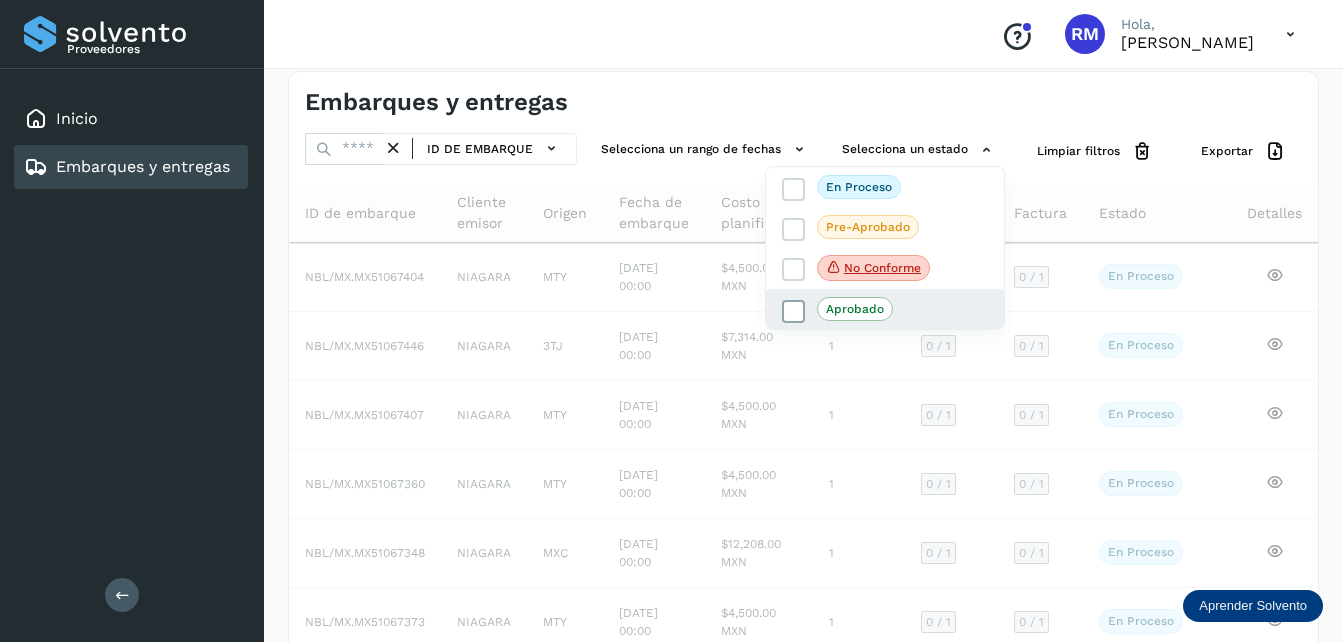 click at bounding box center (794, 312) 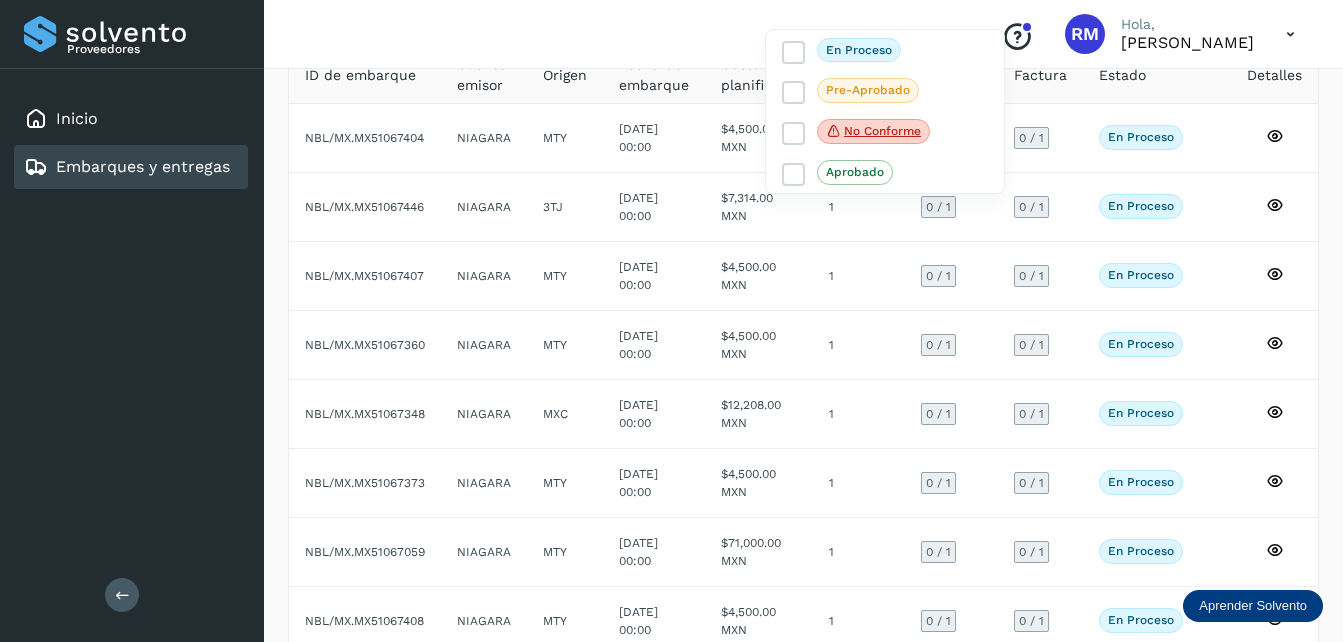 scroll, scrollTop: 148, scrollLeft: 0, axis: vertical 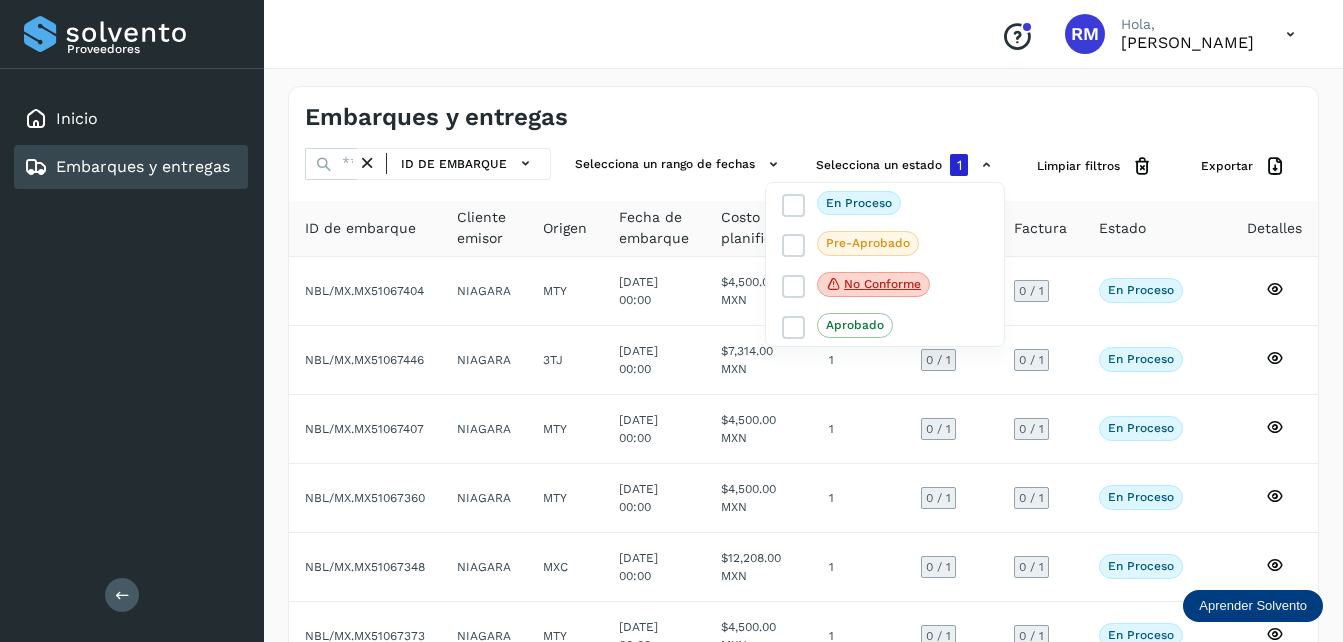click at bounding box center (671, 321) 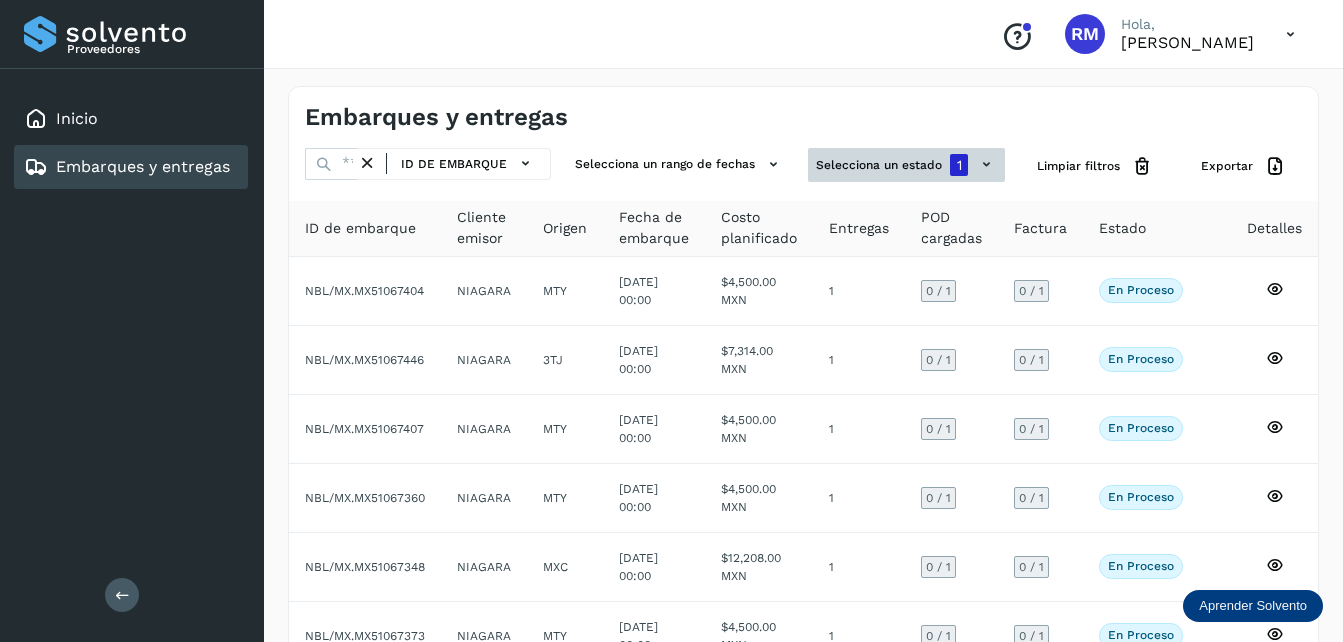click on "Selecciona un estado 1" at bounding box center (906, 165) 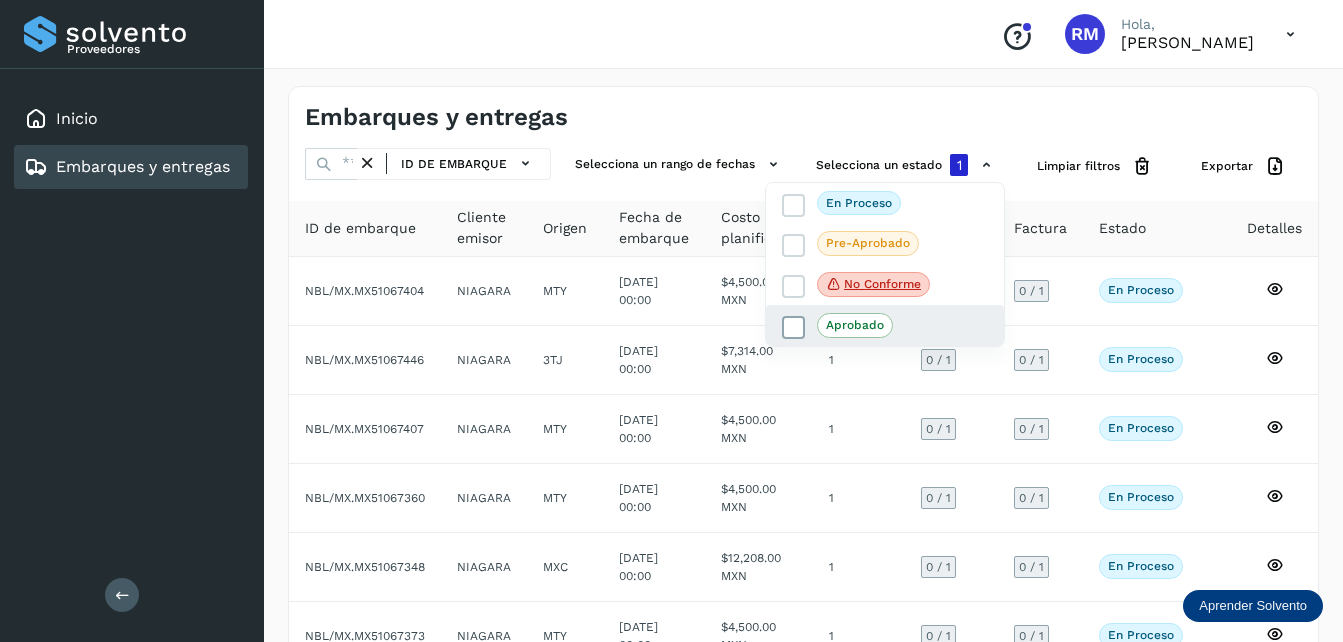 click at bounding box center [794, 328] 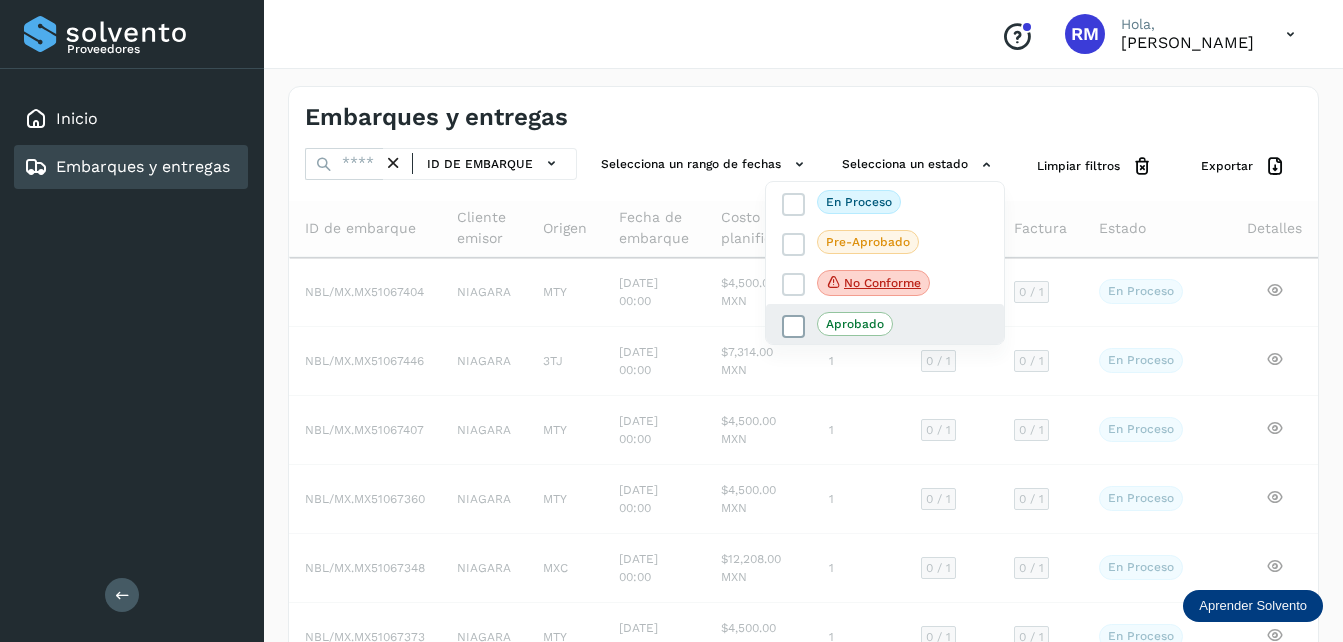 click on "Aprobado" at bounding box center [837, 324] 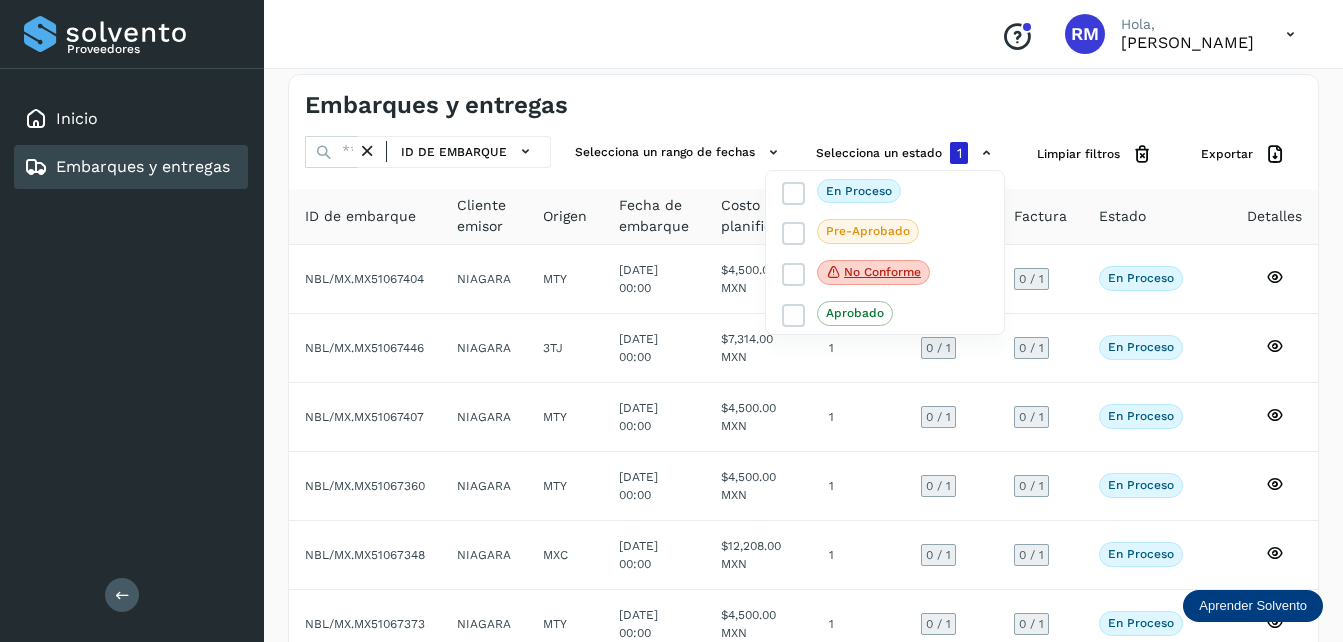 scroll, scrollTop: 0, scrollLeft: 0, axis: both 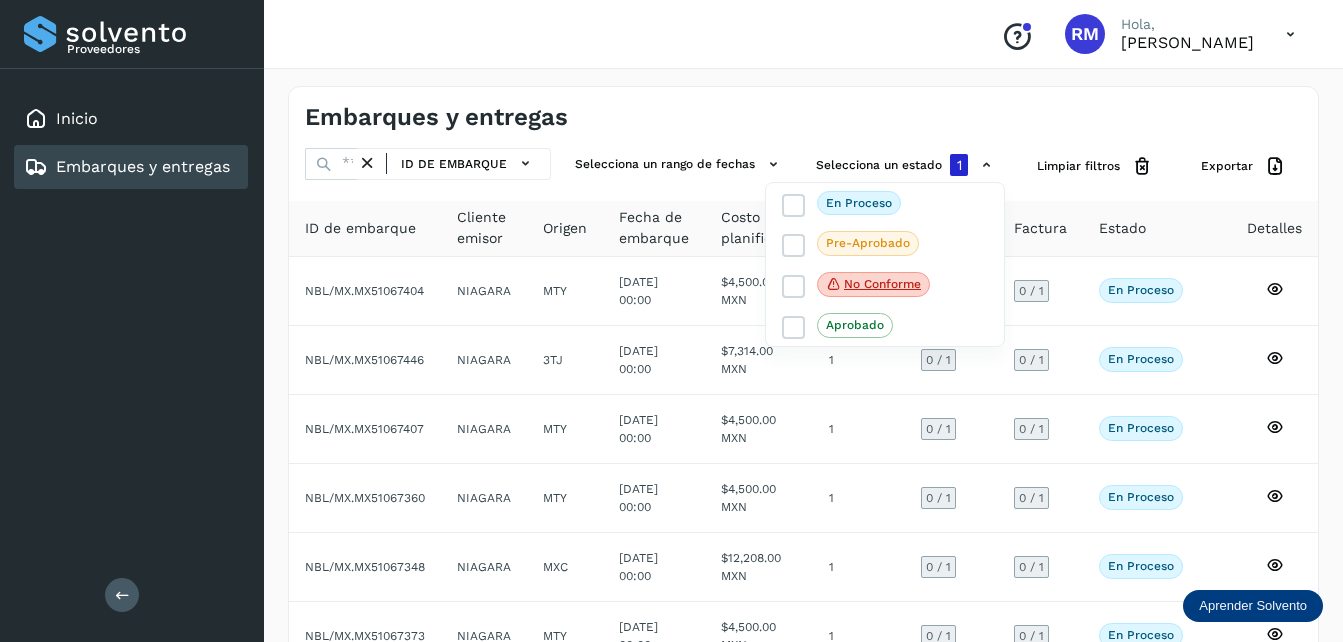 click at bounding box center [671, 321] 